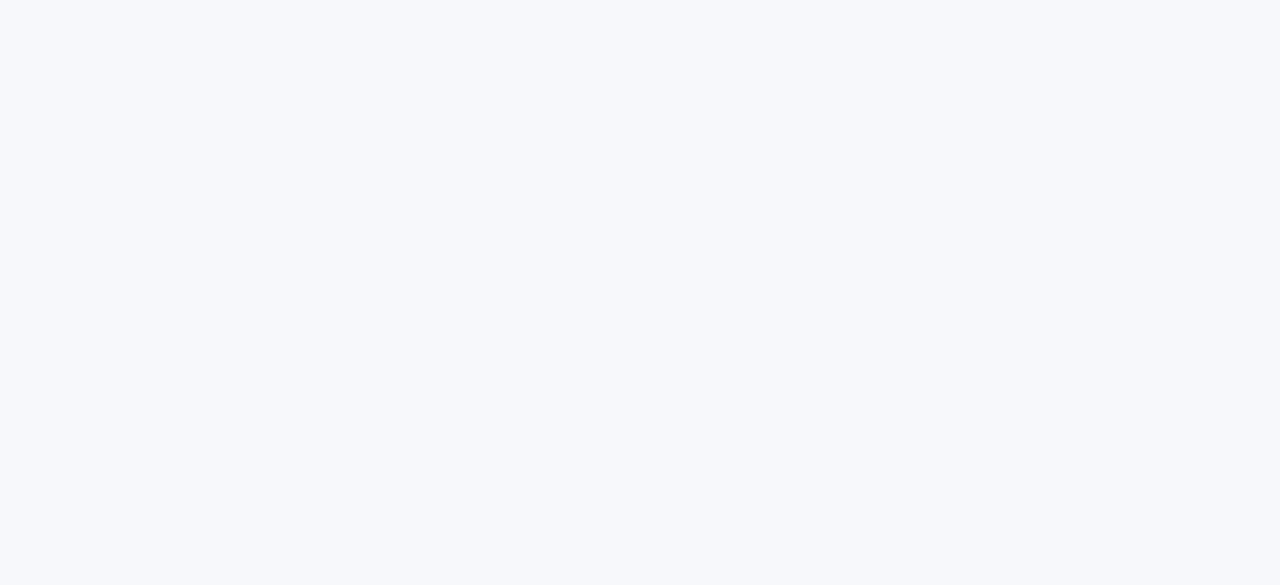 scroll, scrollTop: 0, scrollLeft: 0, axis: both 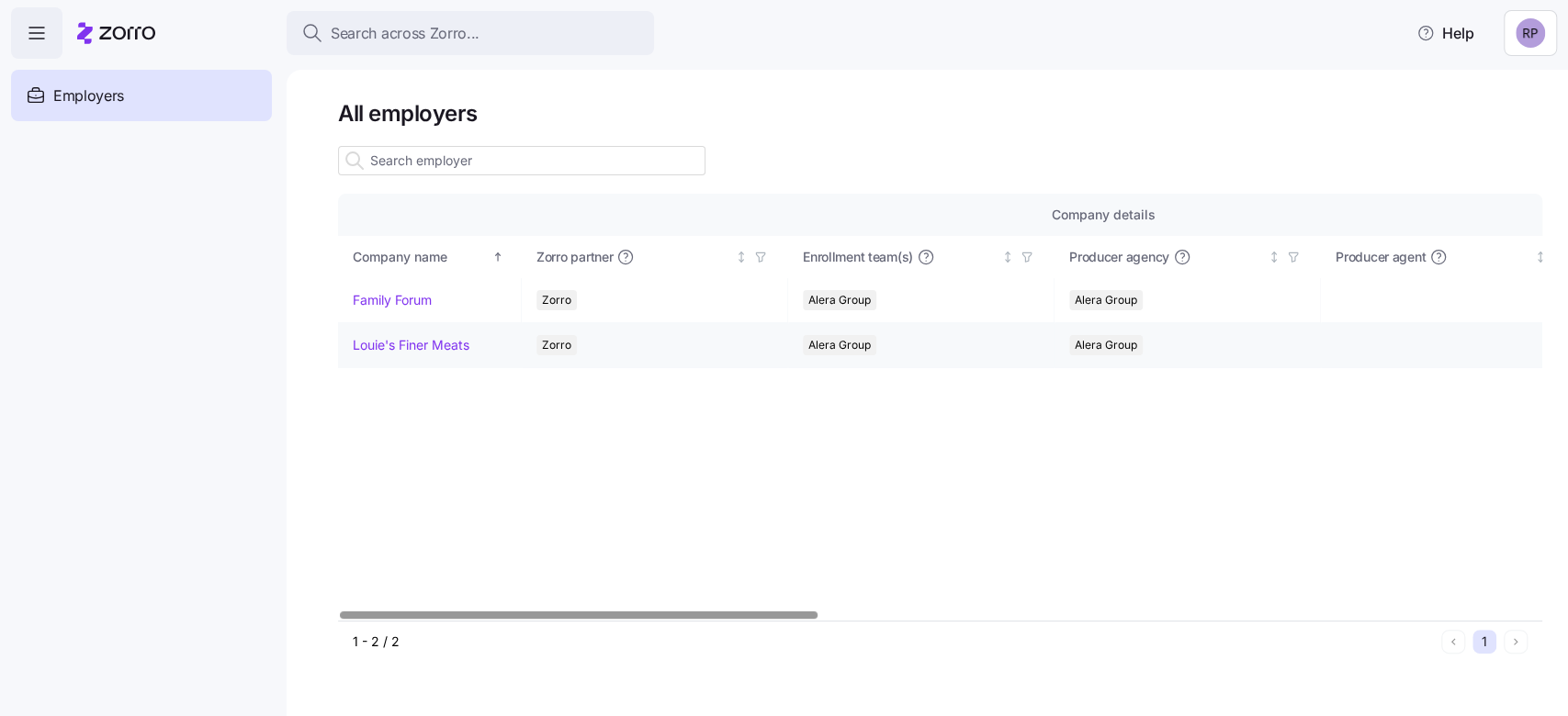 click on "Louie's Finer Meats" at bounding box center (411, 345) 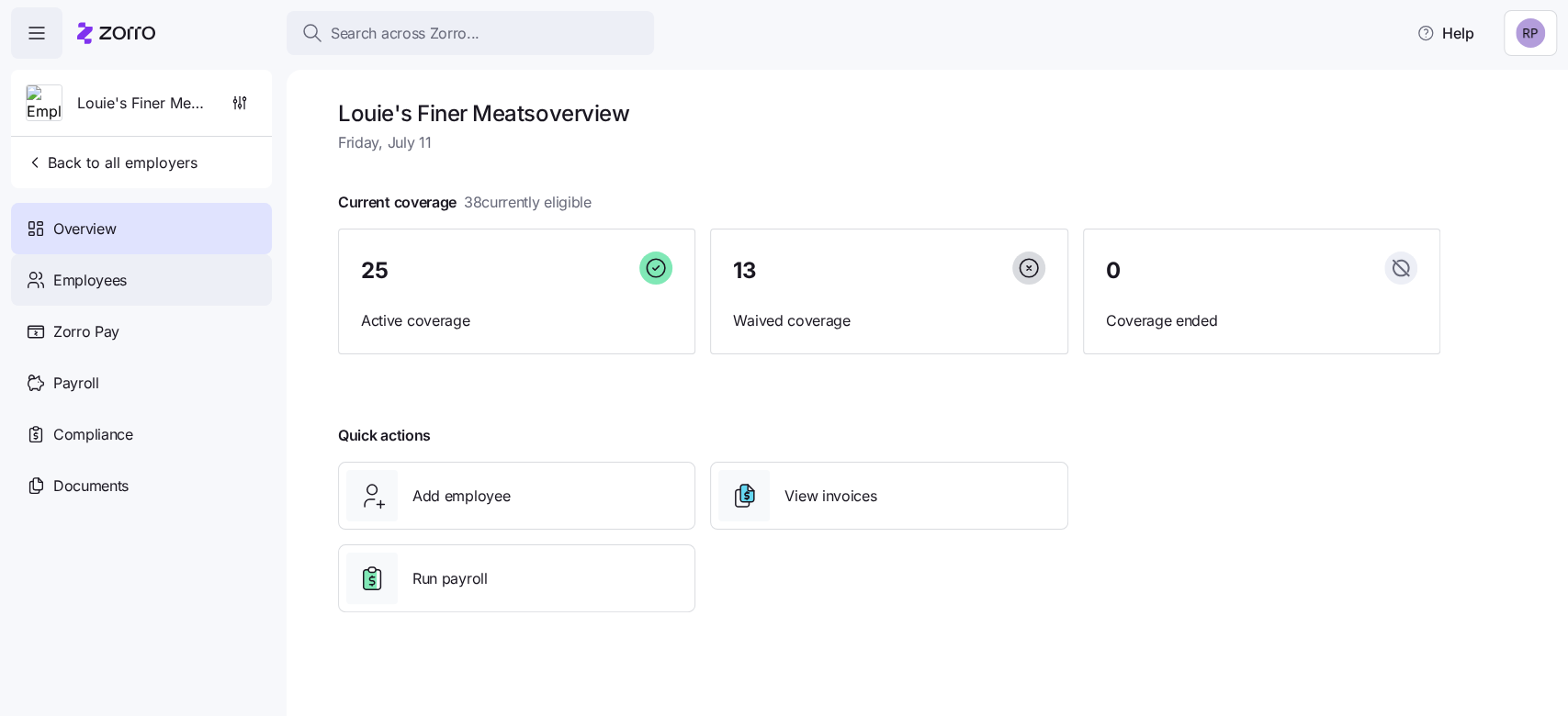 click on "Employees" at bounding box center (90, 280) 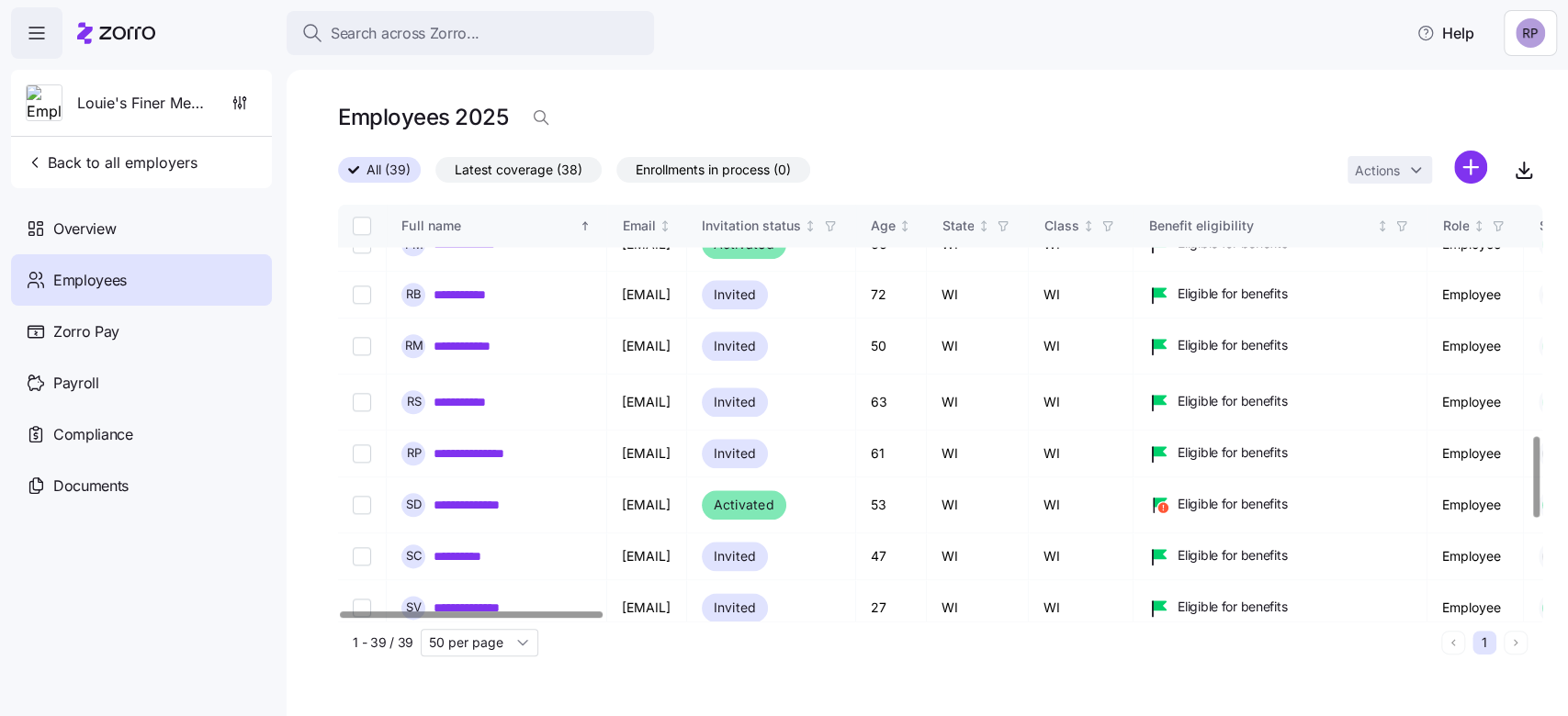 scroll, scrollTop: 1168, scrollLeft: 0, axis: vertical 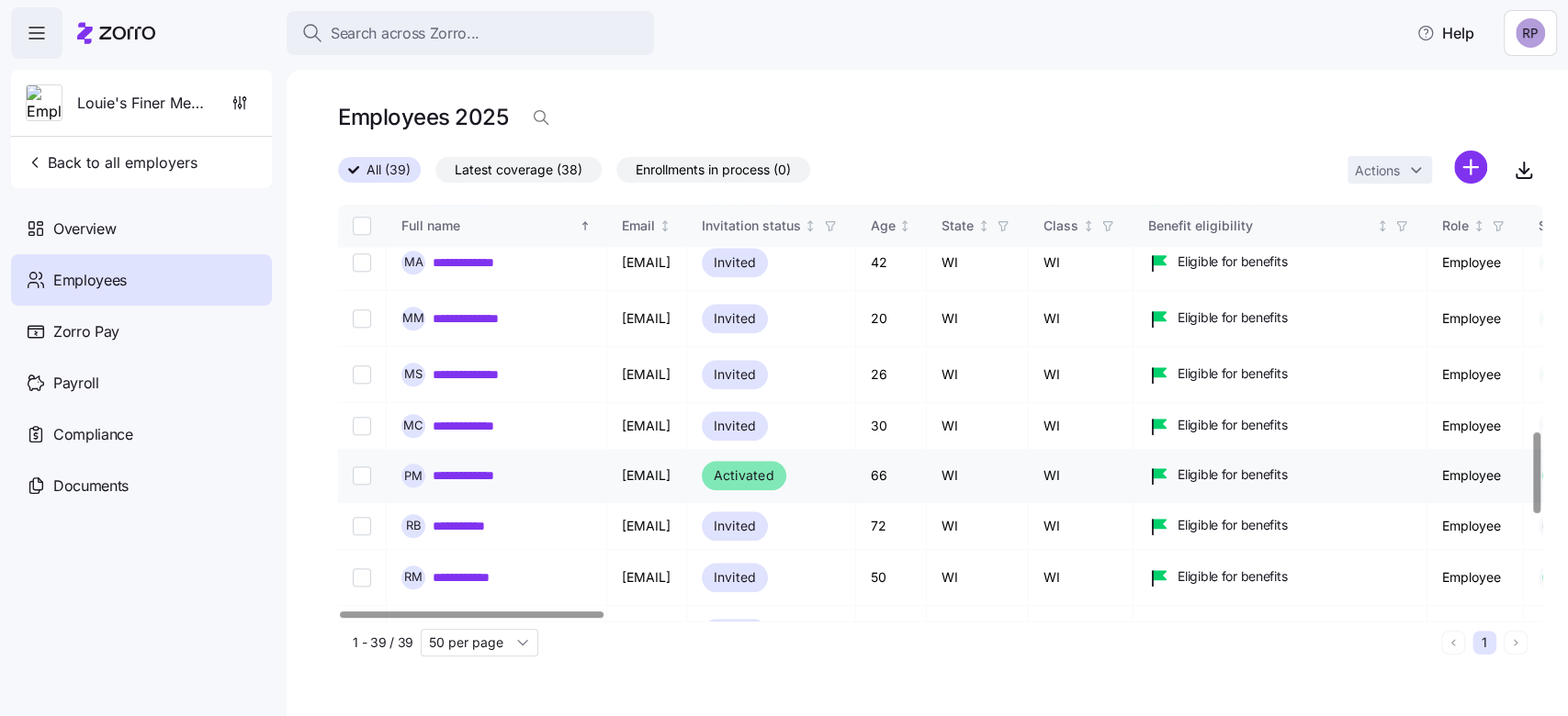 click on "**********" at bounding box center (474, 475) 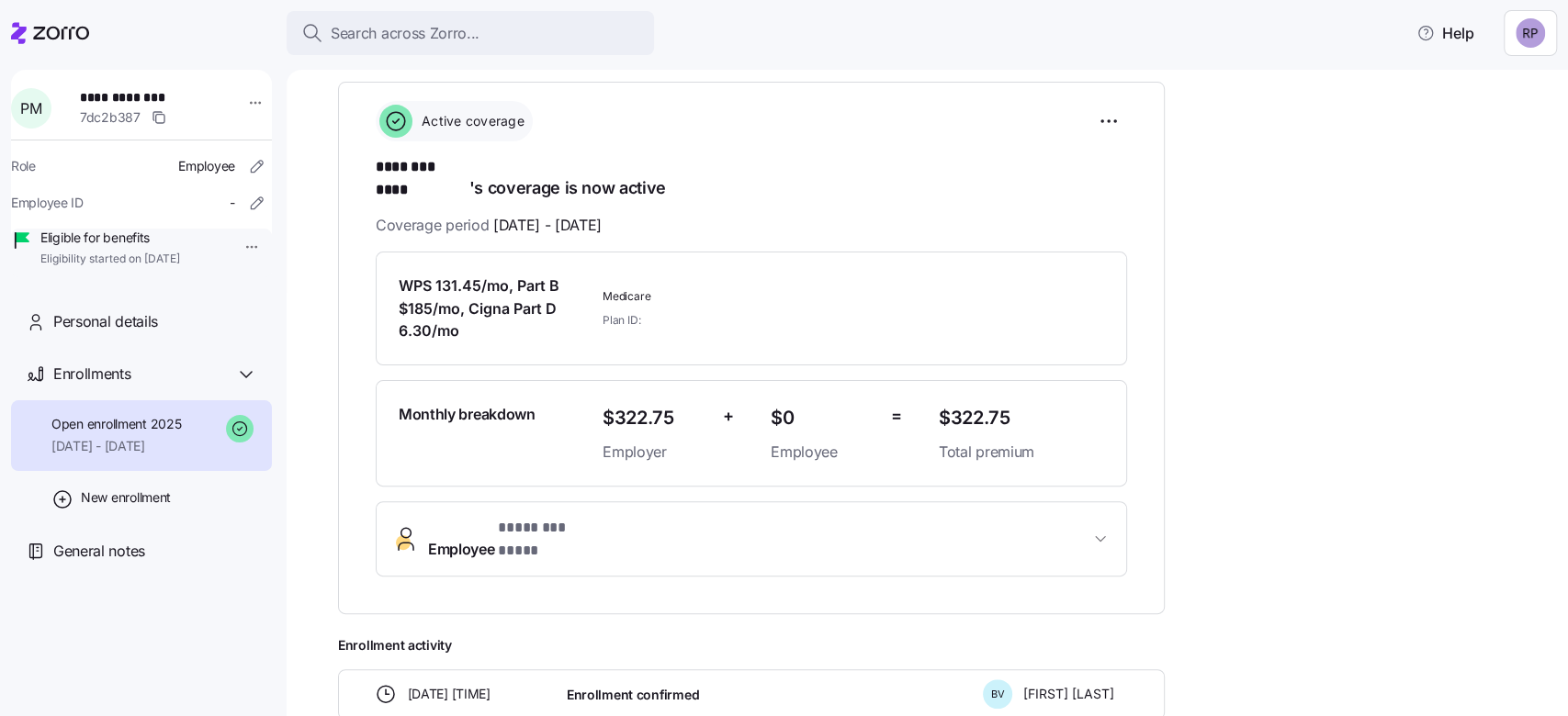 scroll, scrollTop: 0, scrollLeft: 0, axis: both 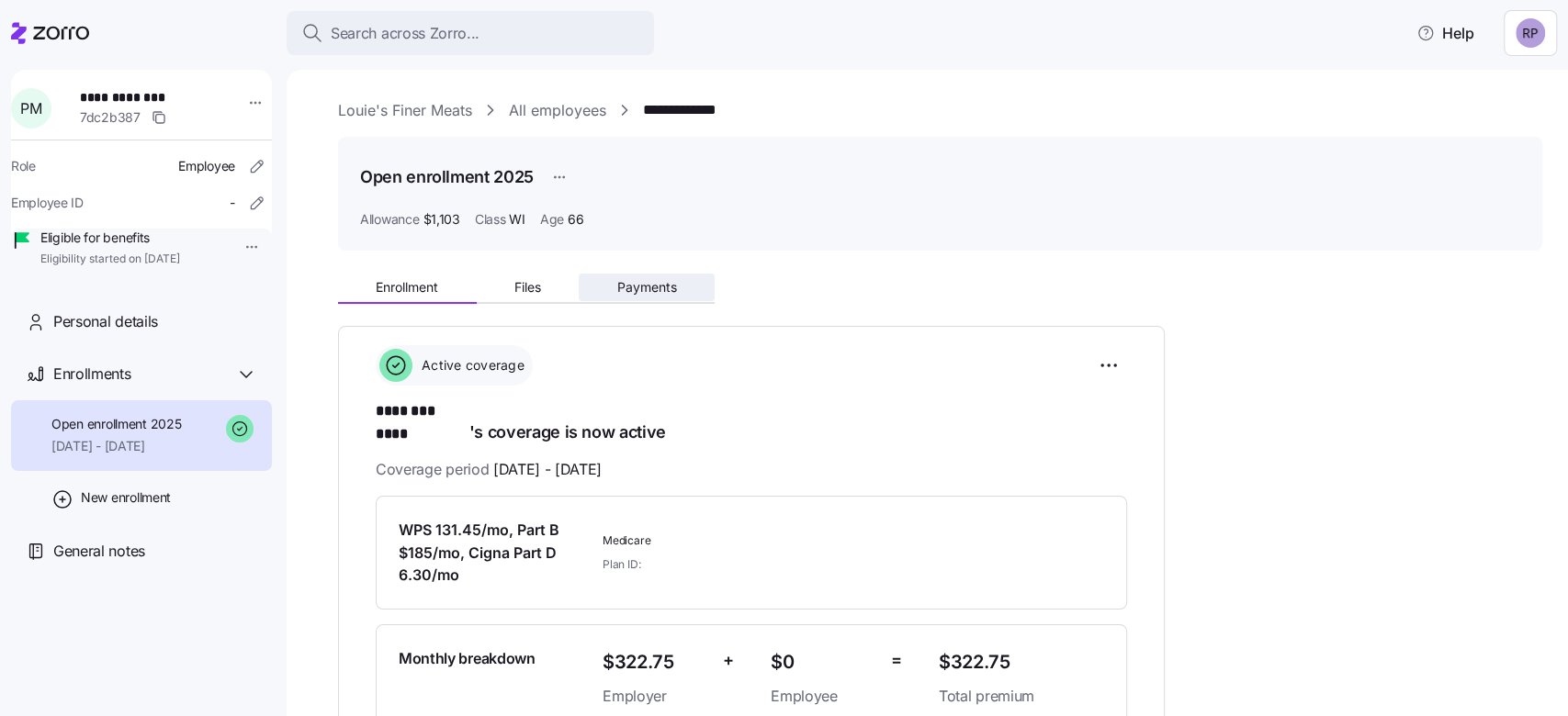 click on "Payments" at bounding box center (647, 287) 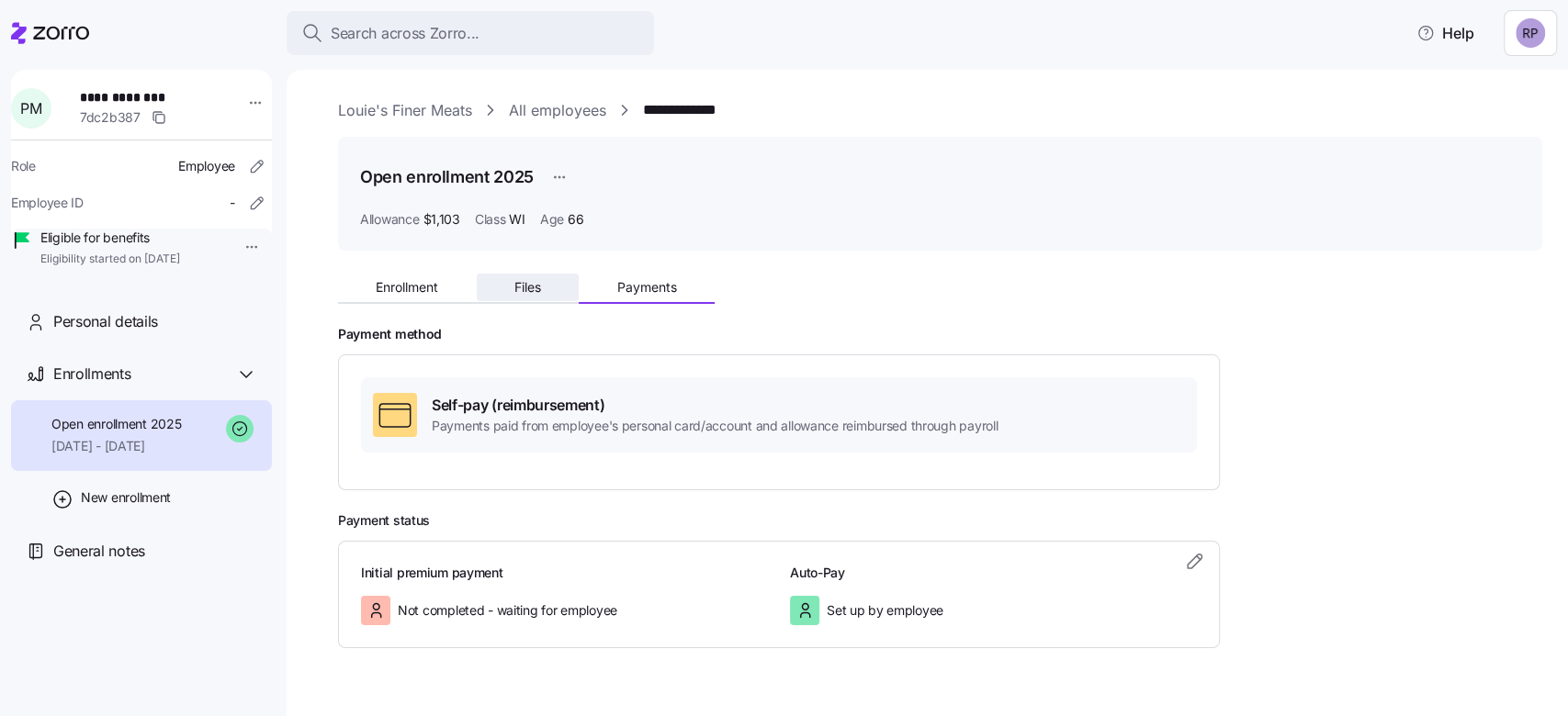 click on "Files" at bounding box center (527, 287) 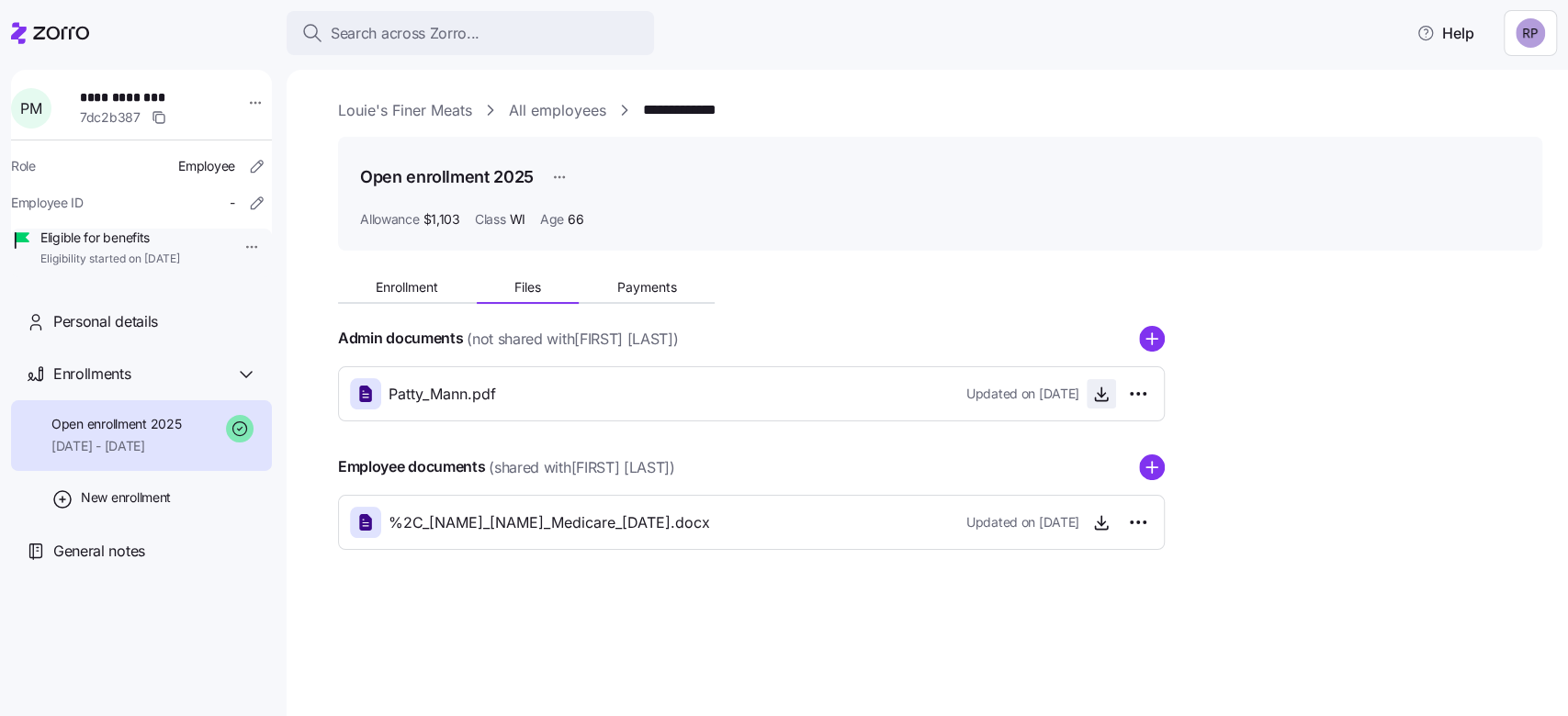 click 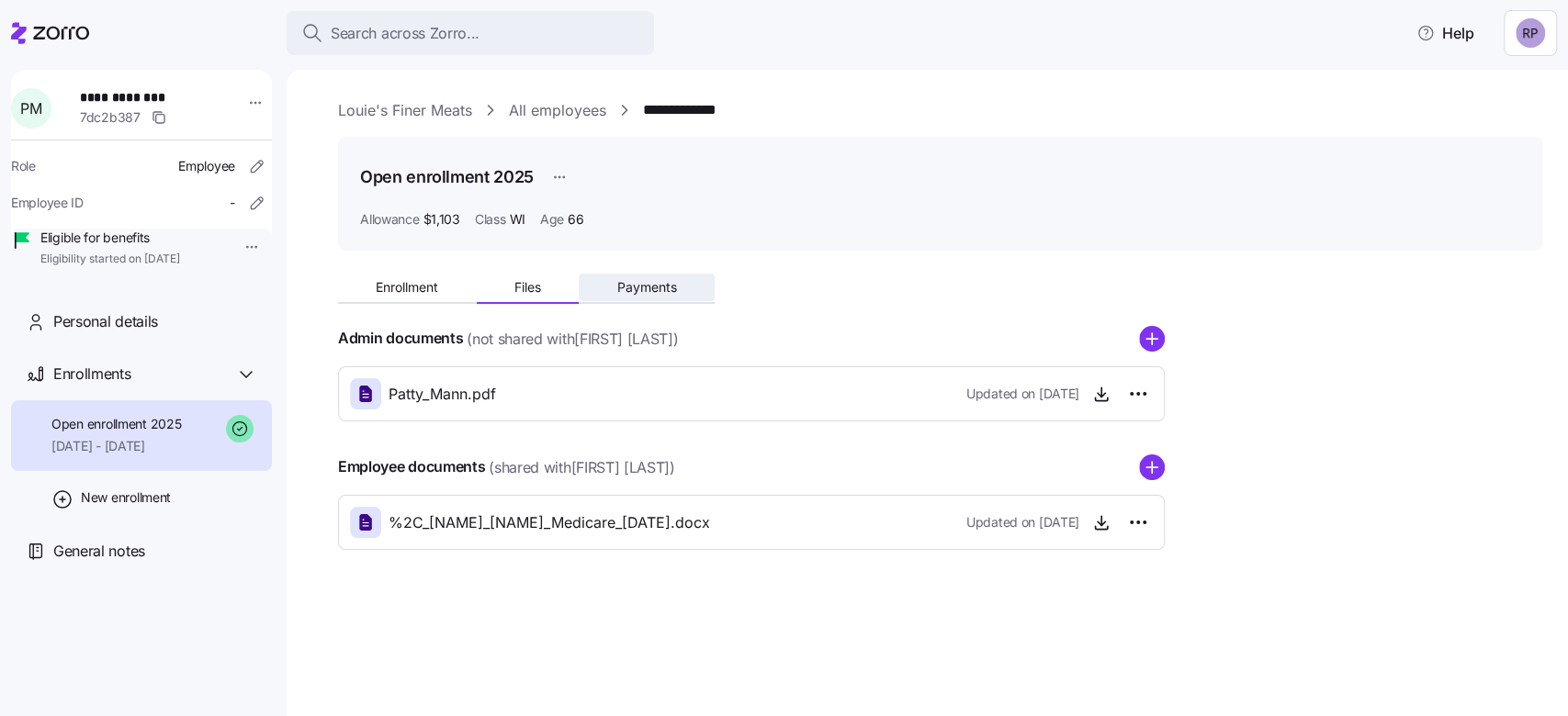 click on "Payments" at bounding box center [647, 287] 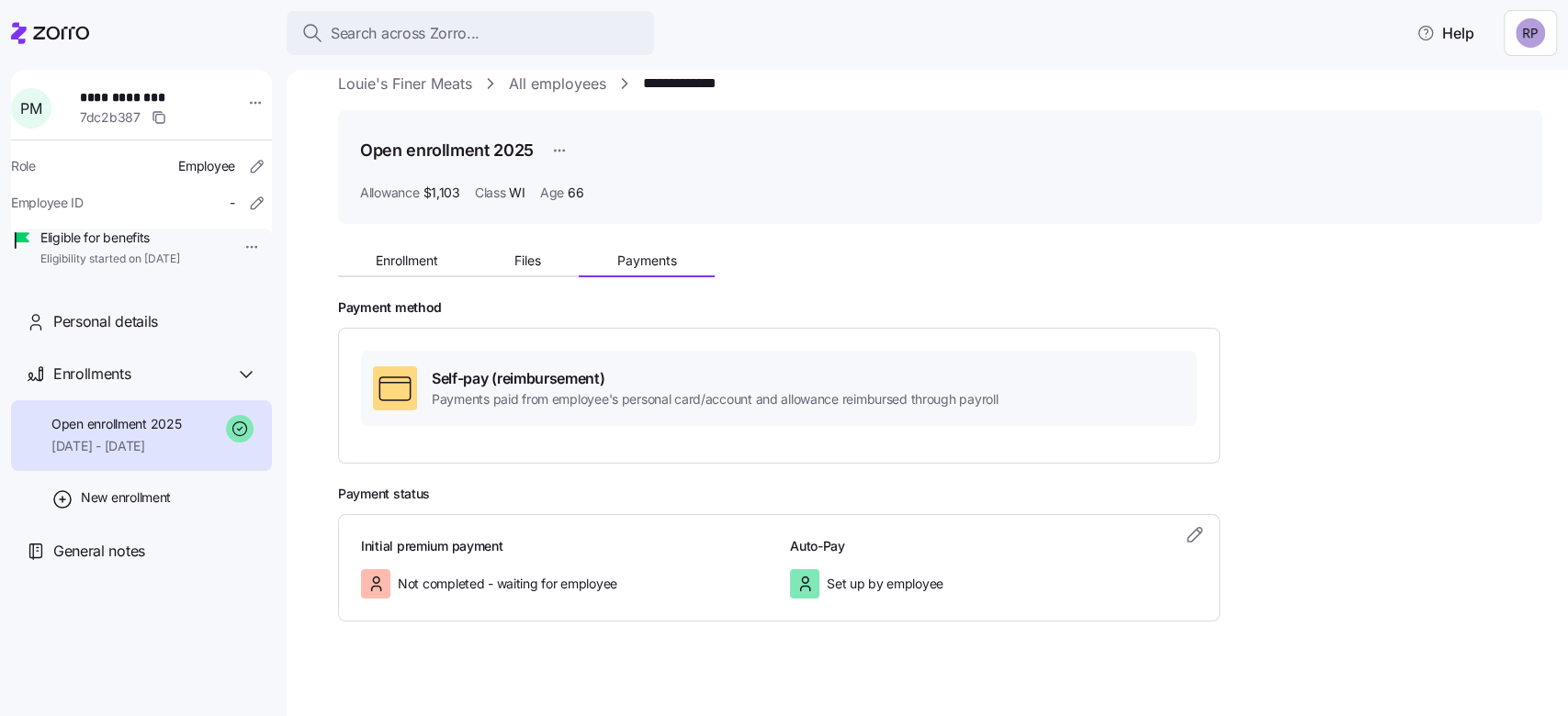 scroll, scrollTop: 41, scrollLeft: 0, axis: vertical 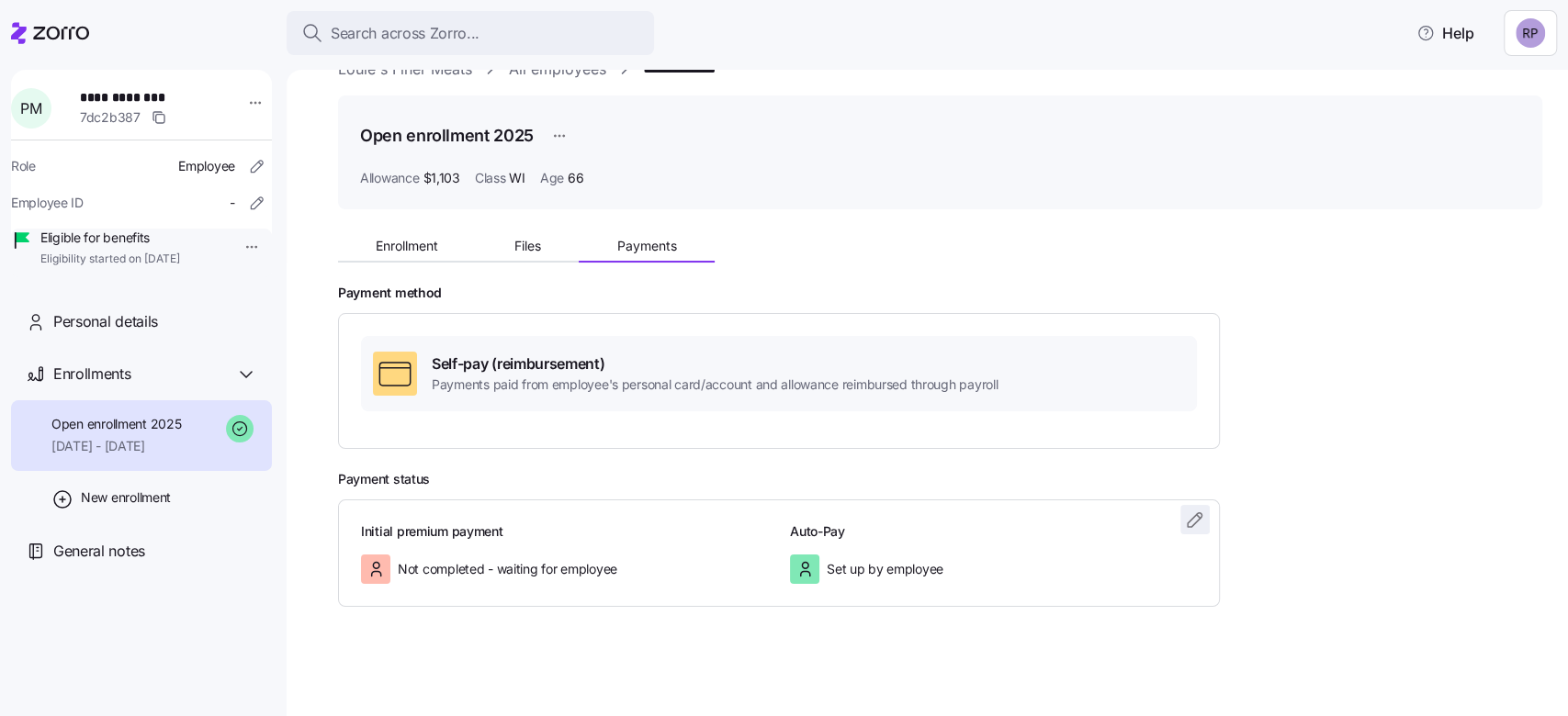click 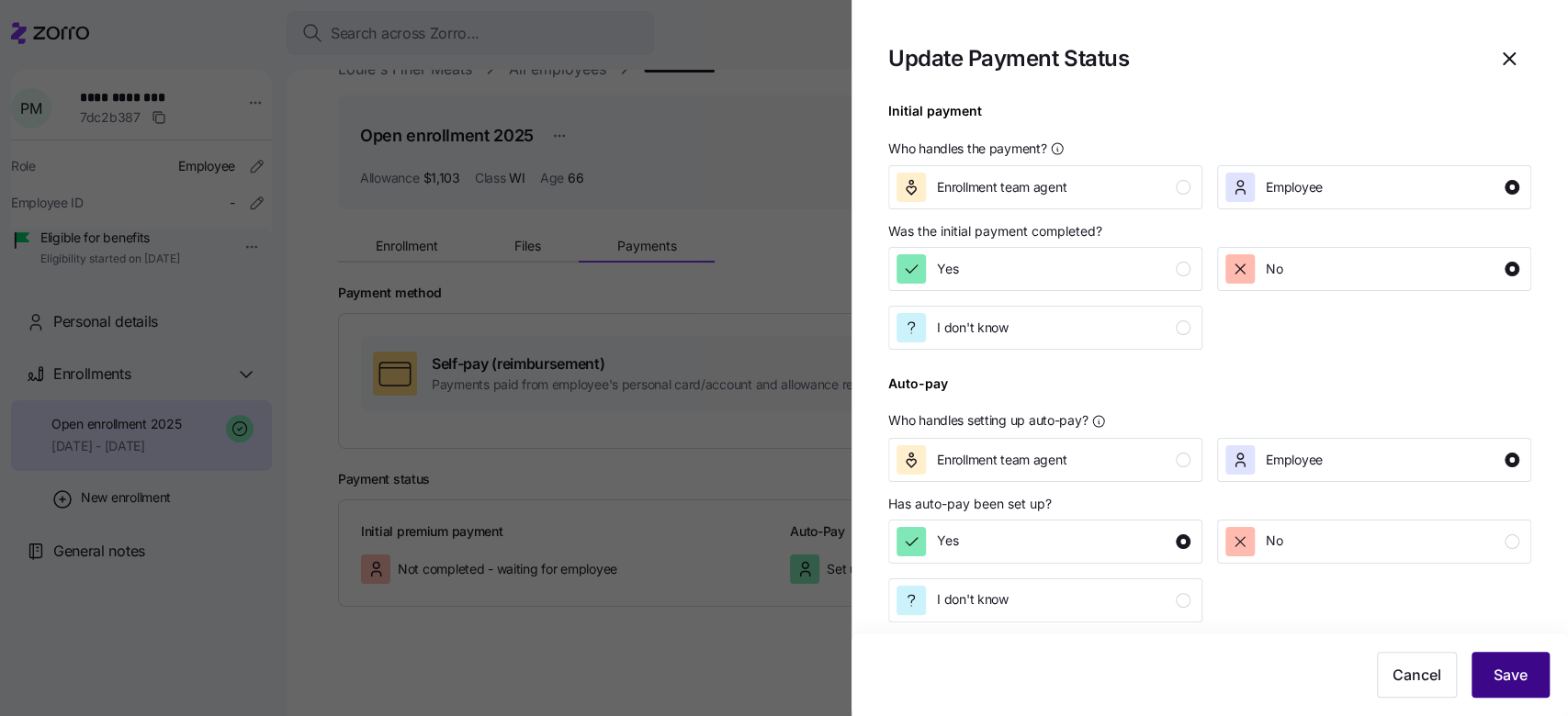 click on "Save" at bounding box center [1510, 675] 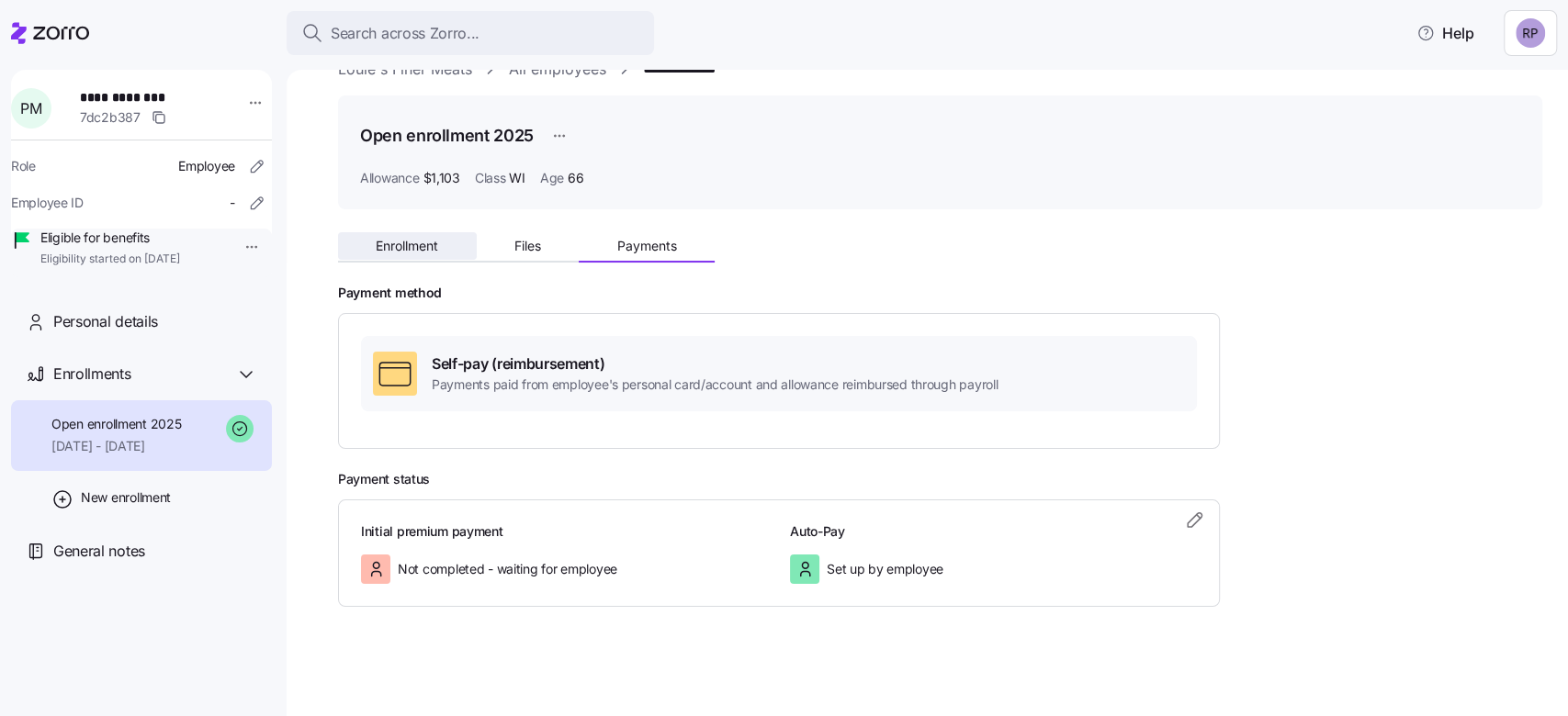 click on "Enrollment" at bounding box center (407, 246) 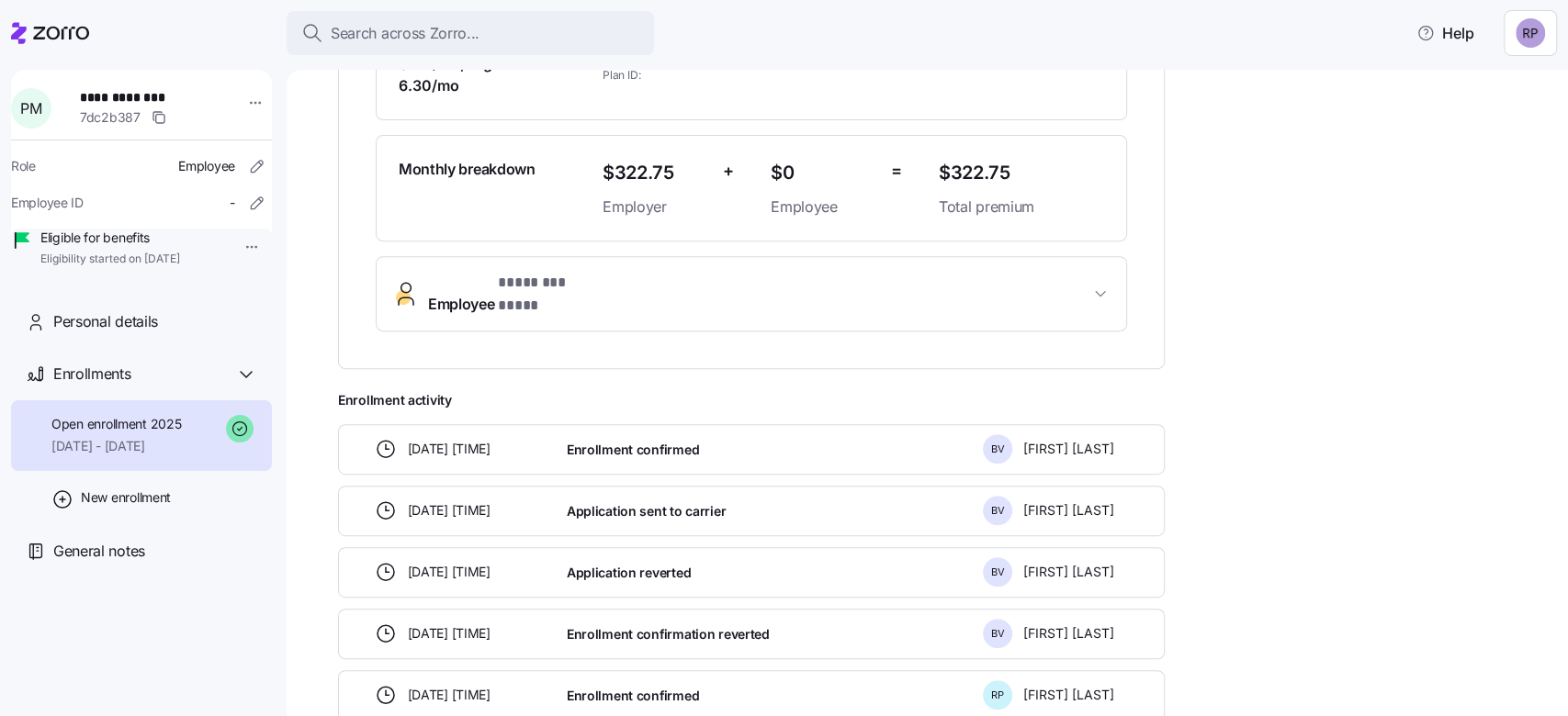 scroll, scrollTop: 122, scrollLeft: 0, axis: vertical 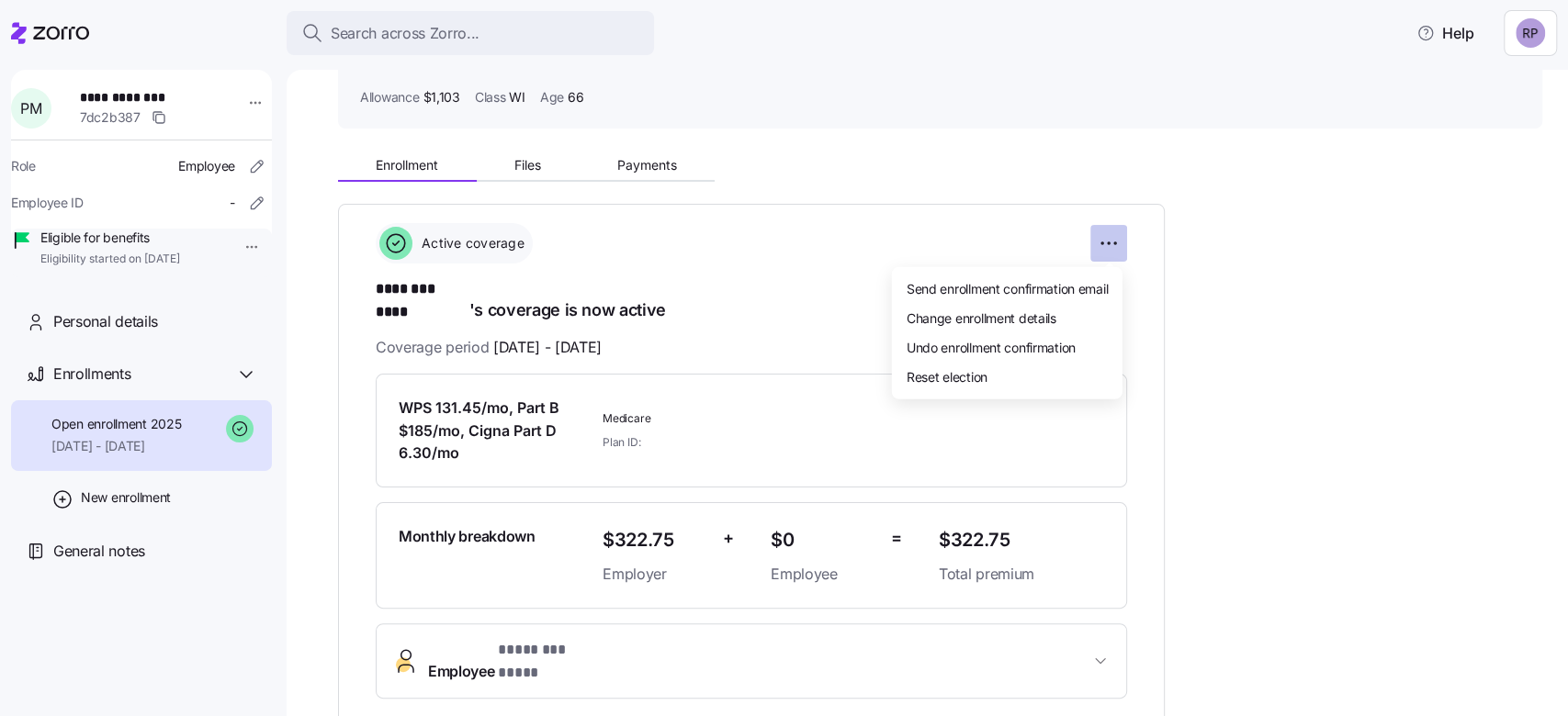 click on "**********" at bounding box center [784, 352] 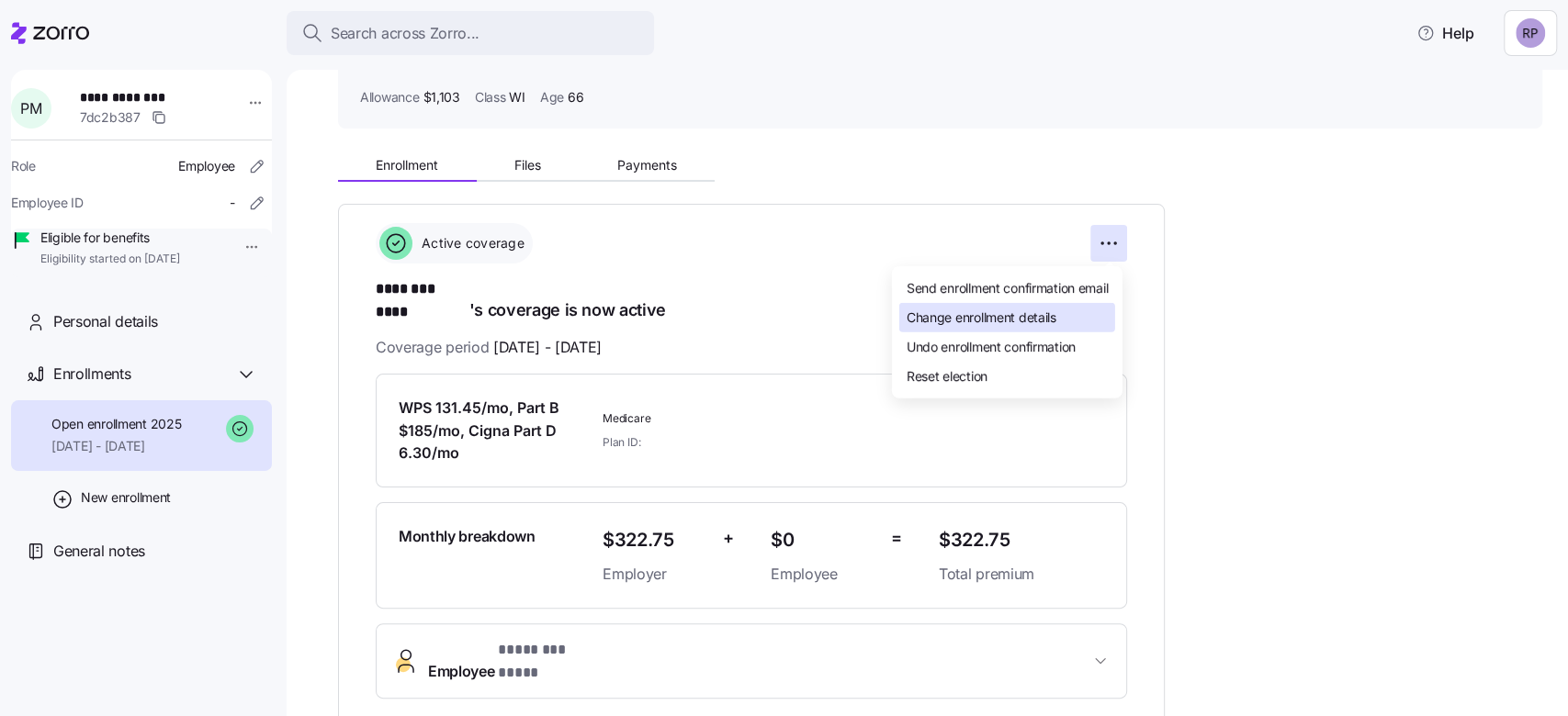 click on "Change enrollment details" at bounding box center [981, 318] 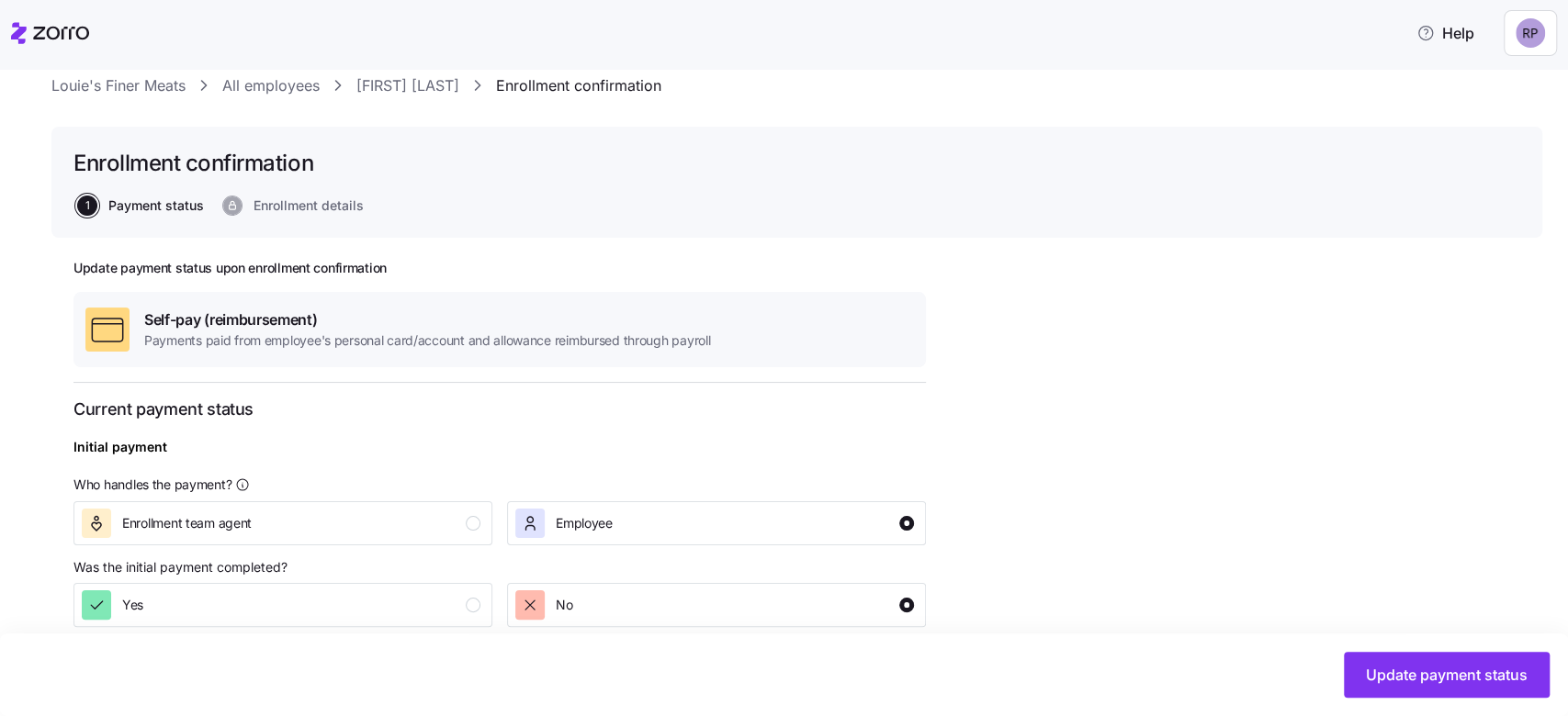 scroll, scrollTop: 0, scrollLeft: 0, axis: both 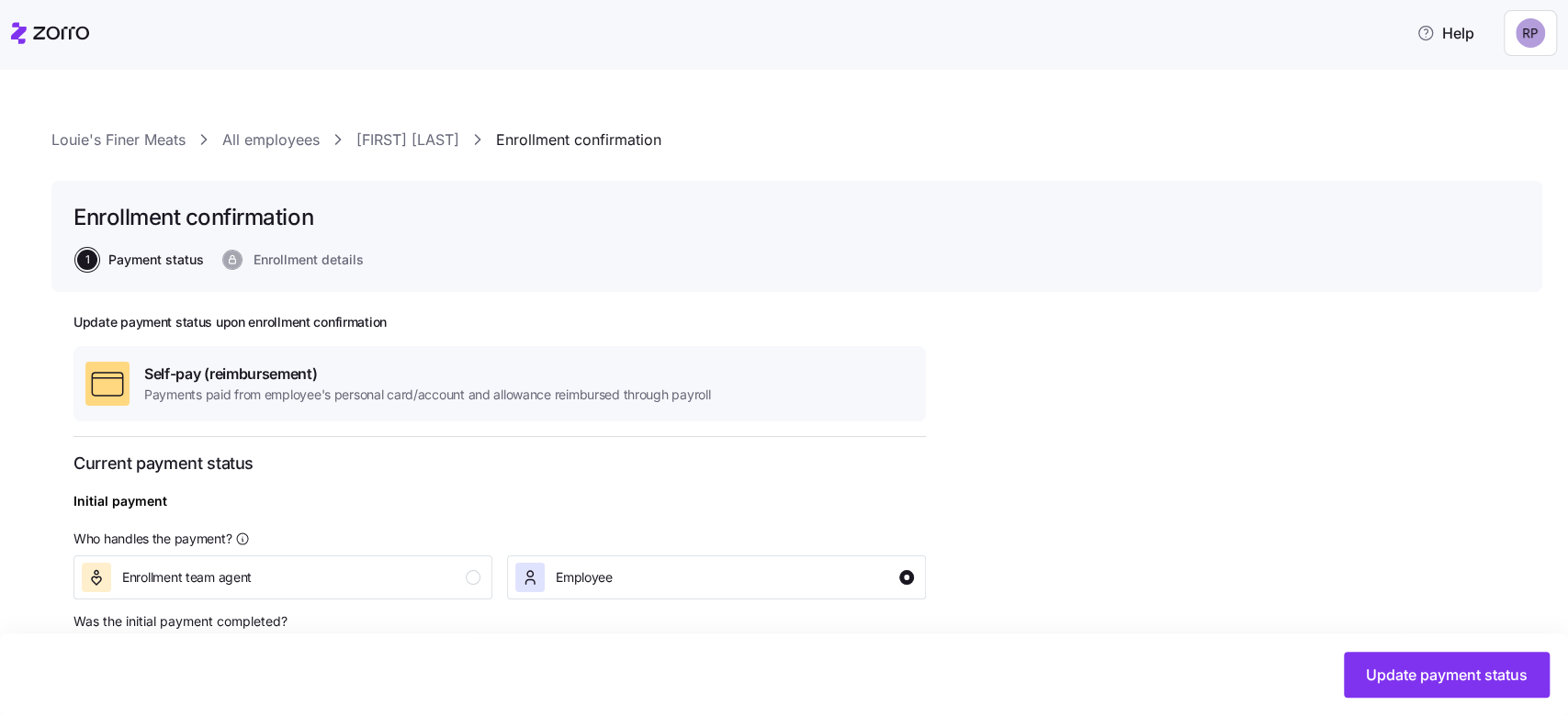 click on "Payment status" at bounding box center (156, 260) 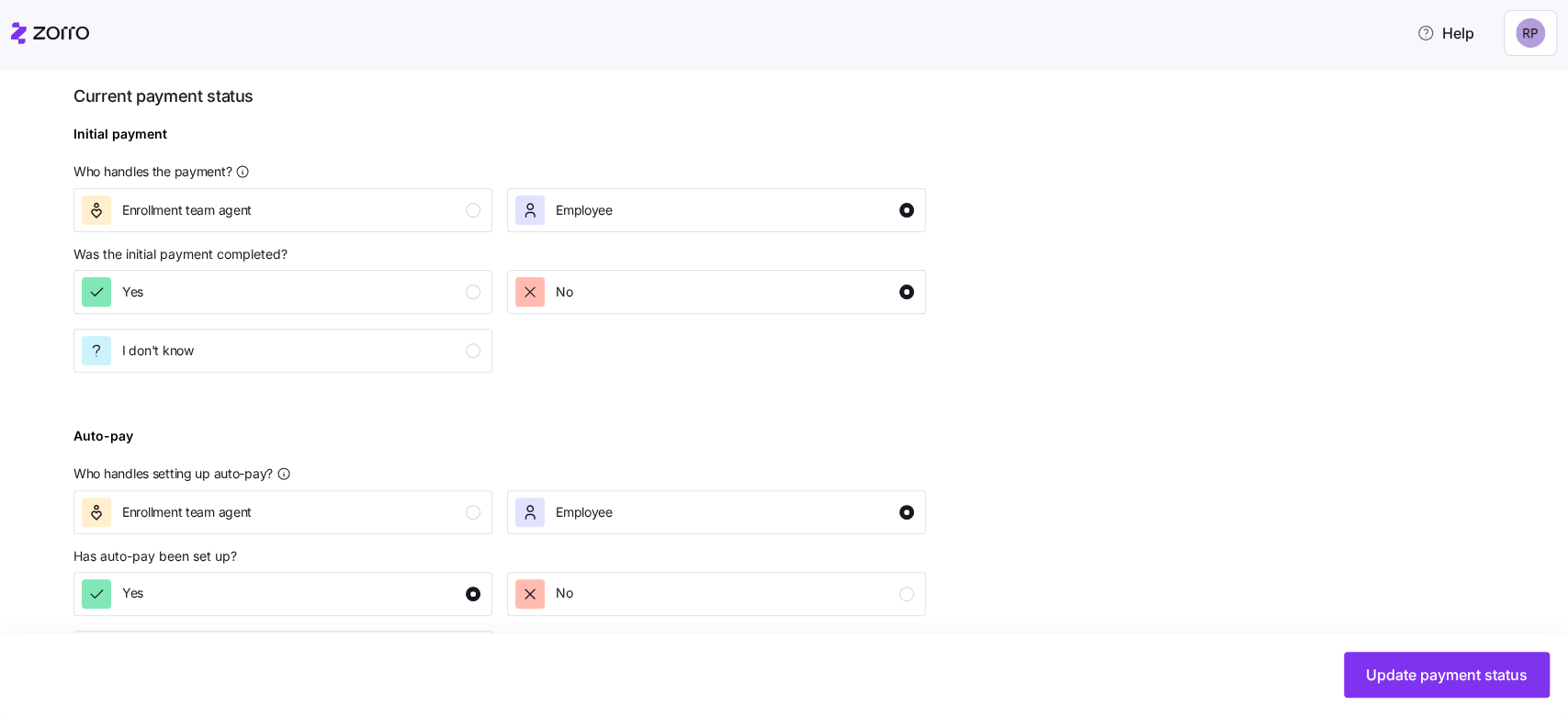 scroll, scrollTop: 440, scrollLeft: 0, axis: vertical 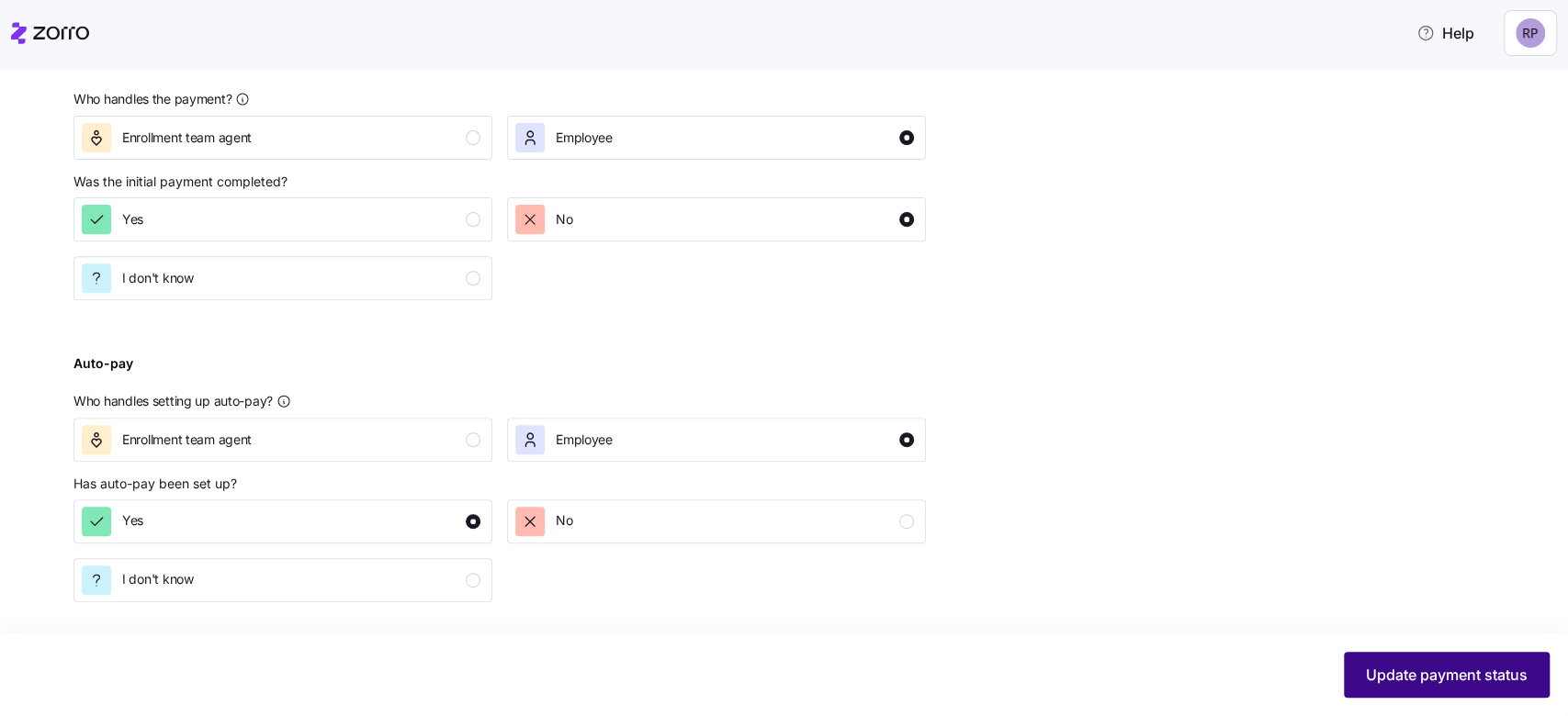 click on "Update payment status" at bounding box center (1447, 675) 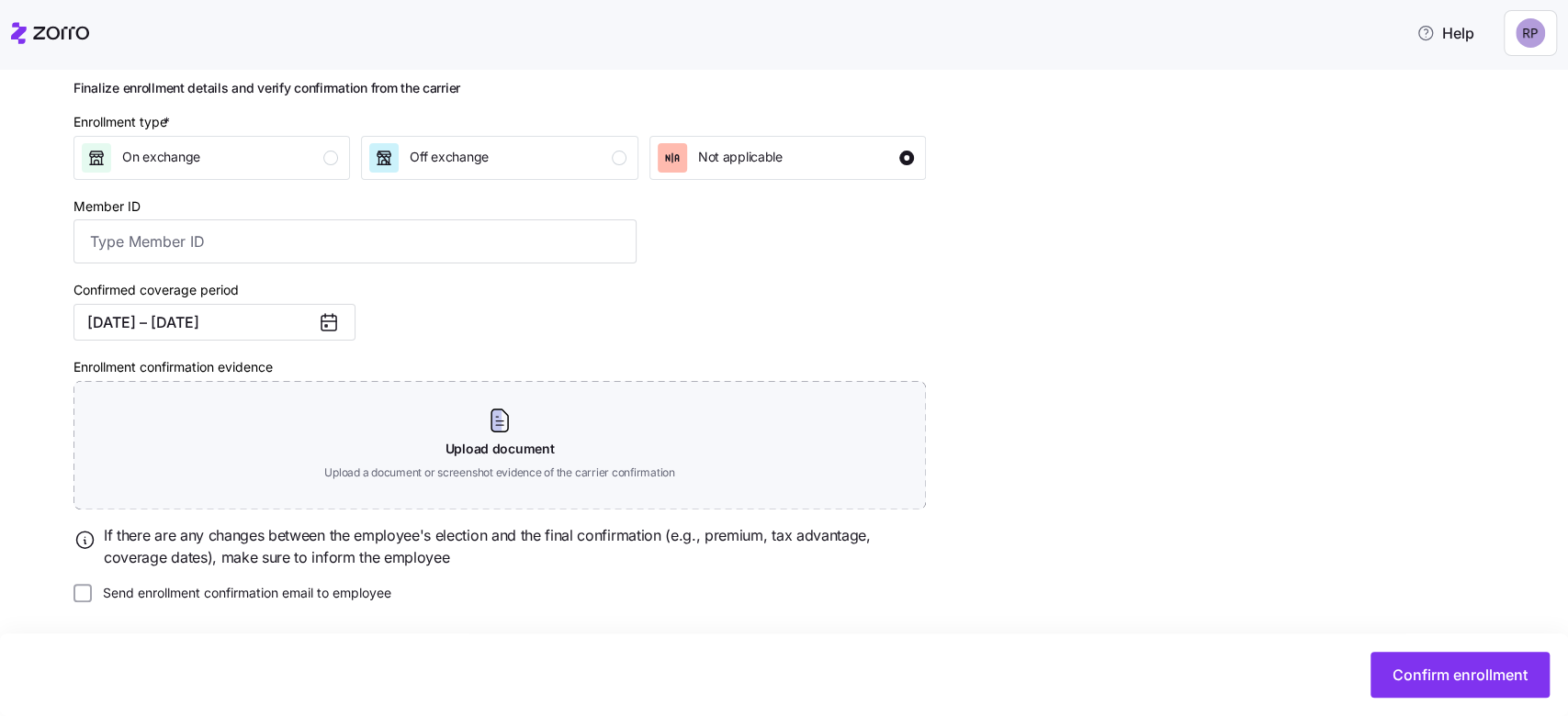 scroll, scrollTop: 0, scrollLeft: 0, axis: both 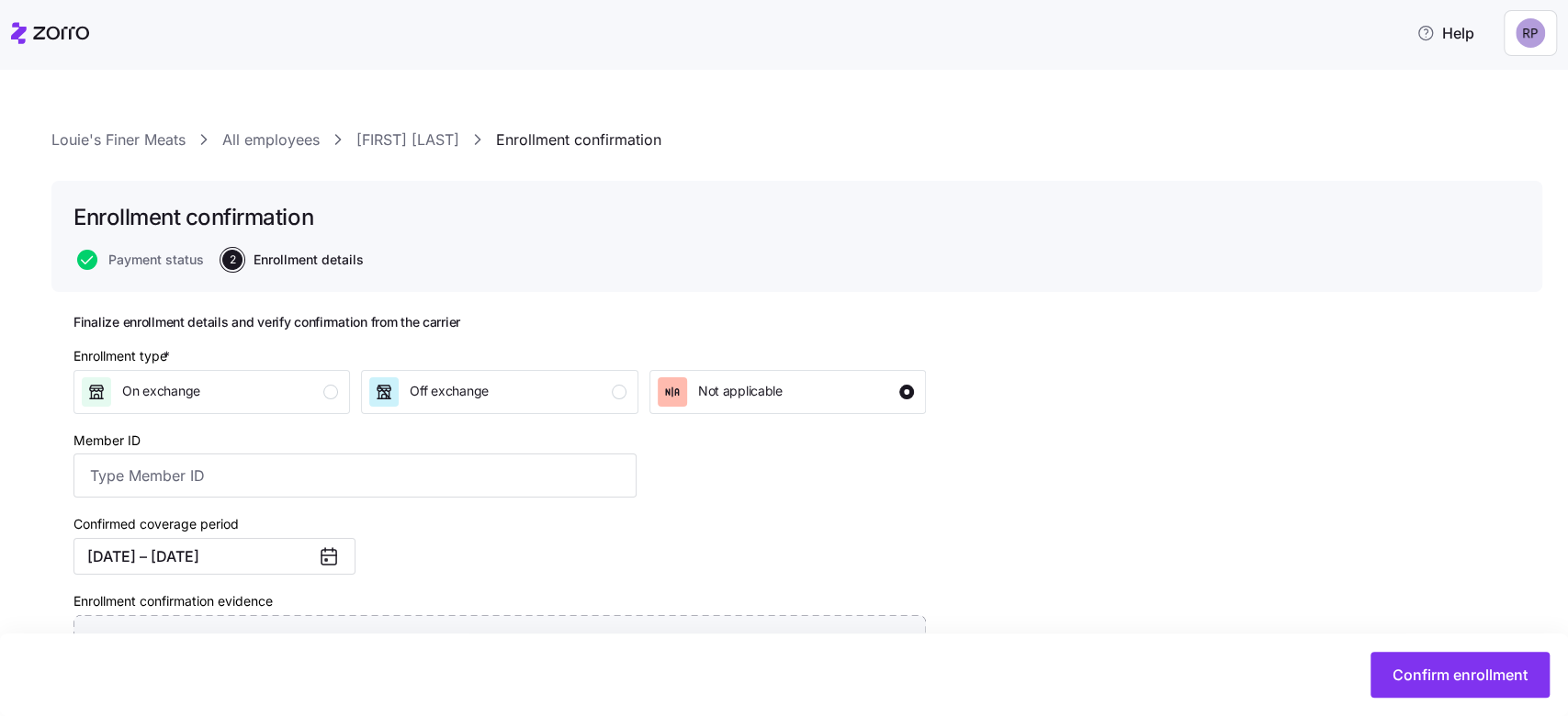 click on "All employees" at bounding box center [271, 140] 